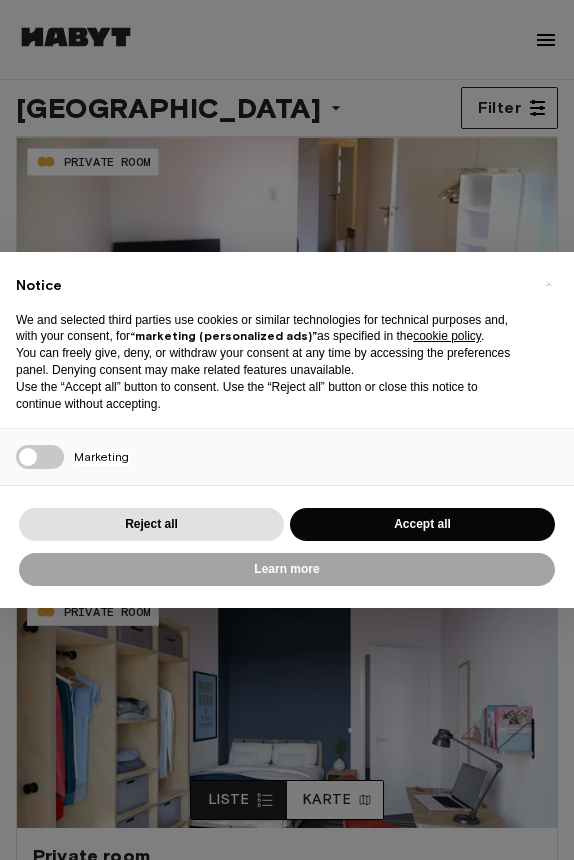 scroll, scrollTop: 0, scrollLeft: 0, axis: both 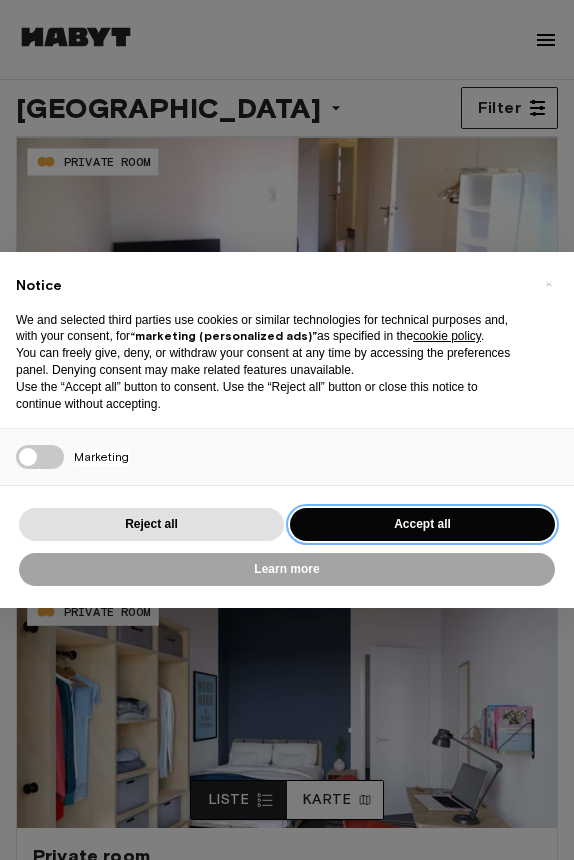 click on "Accept all" at bounding box center [422, 524] 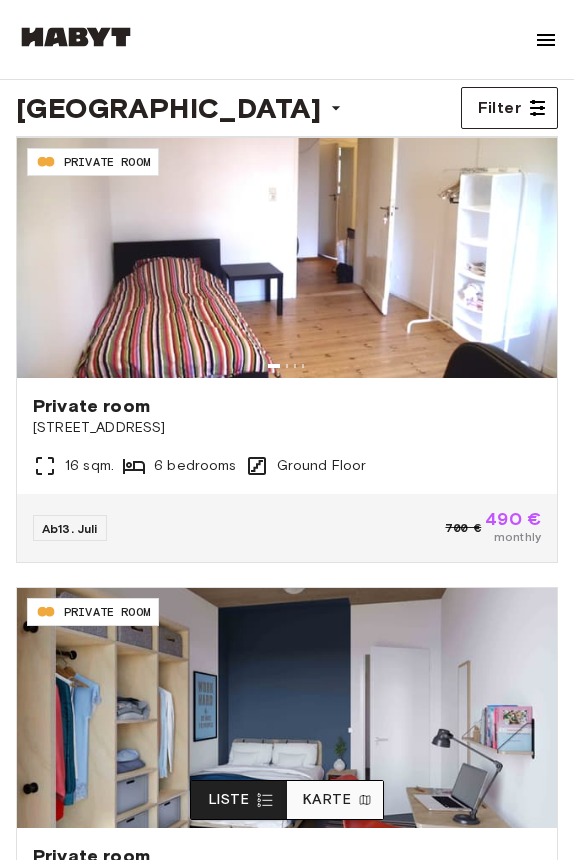 scroll, scrollTop: 0, scrollLeft: 0, axis: both 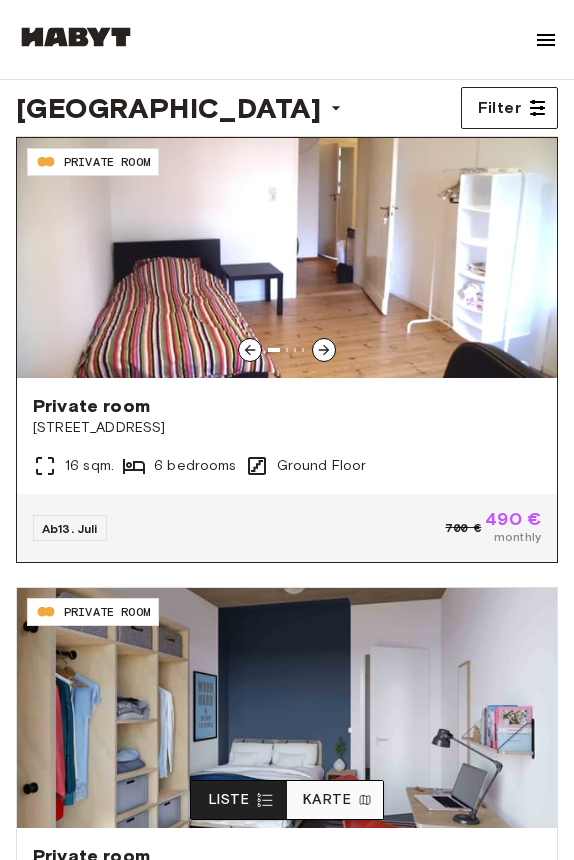 click 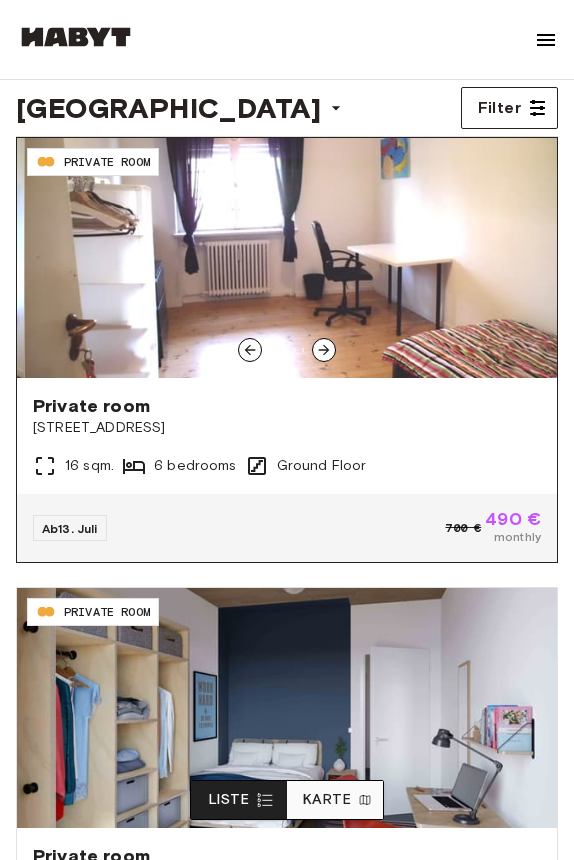click 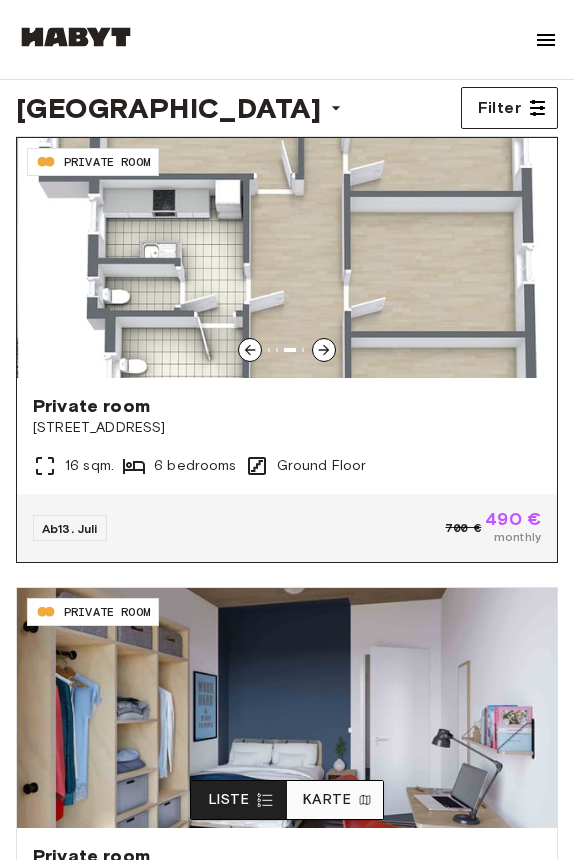 click 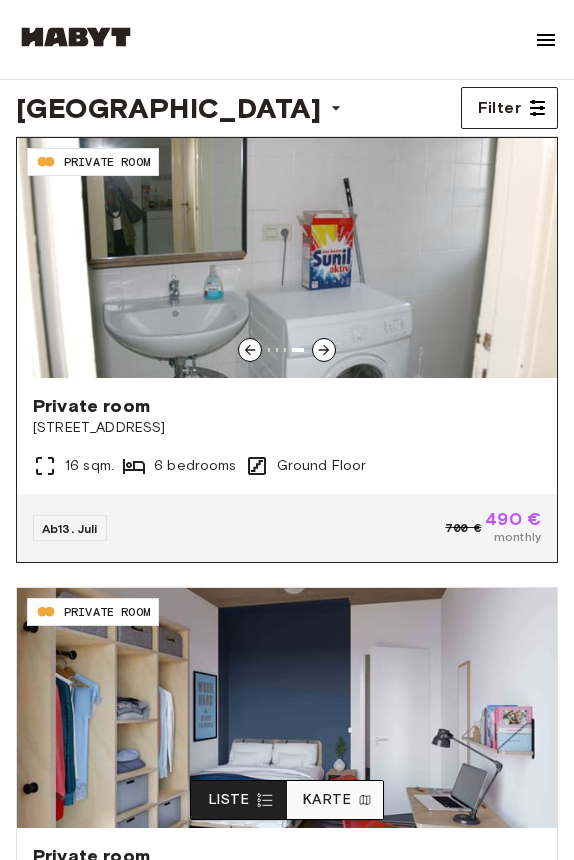 click 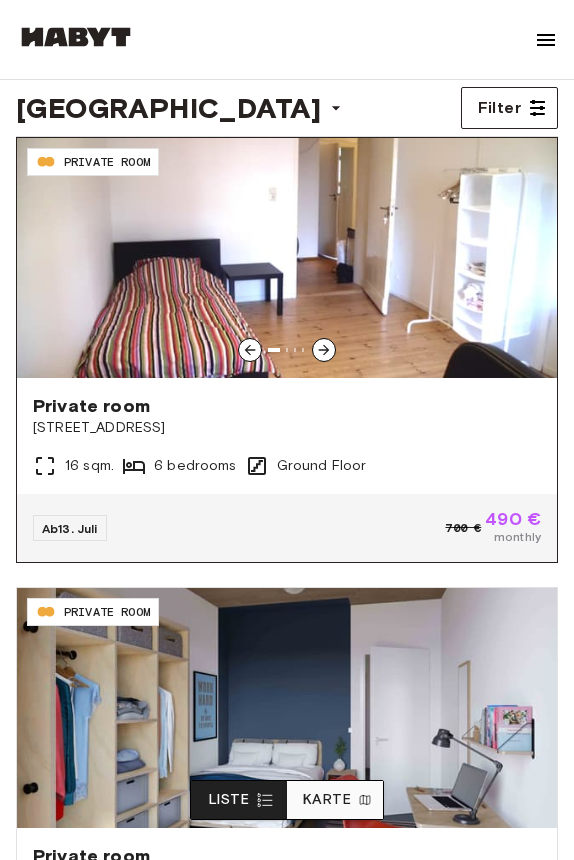 click 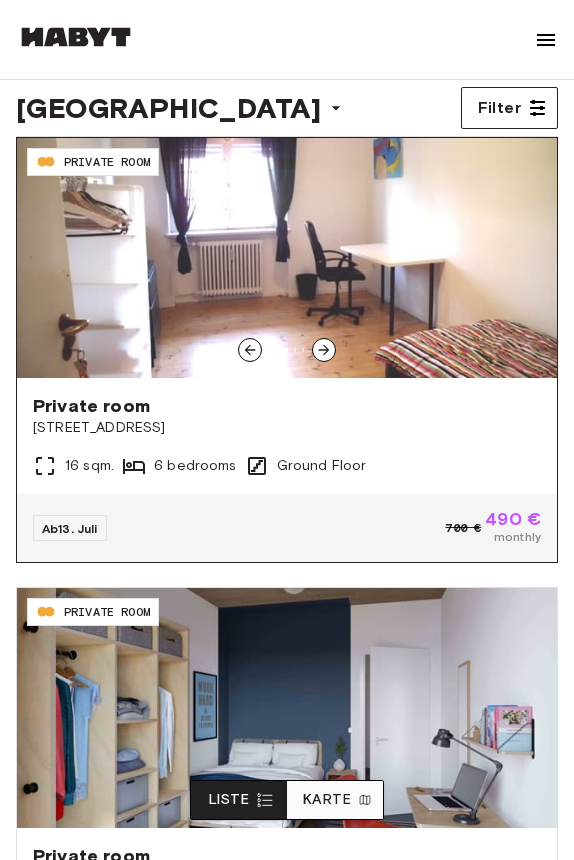 click 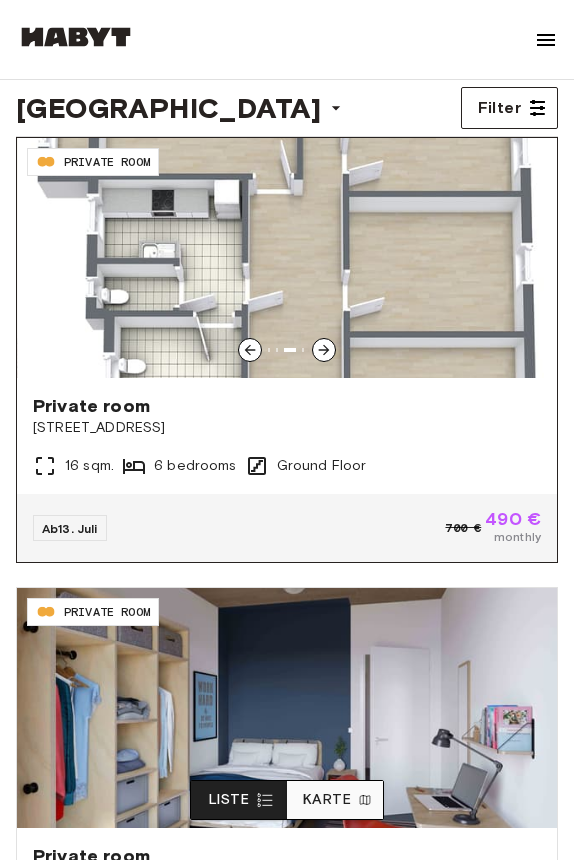 click 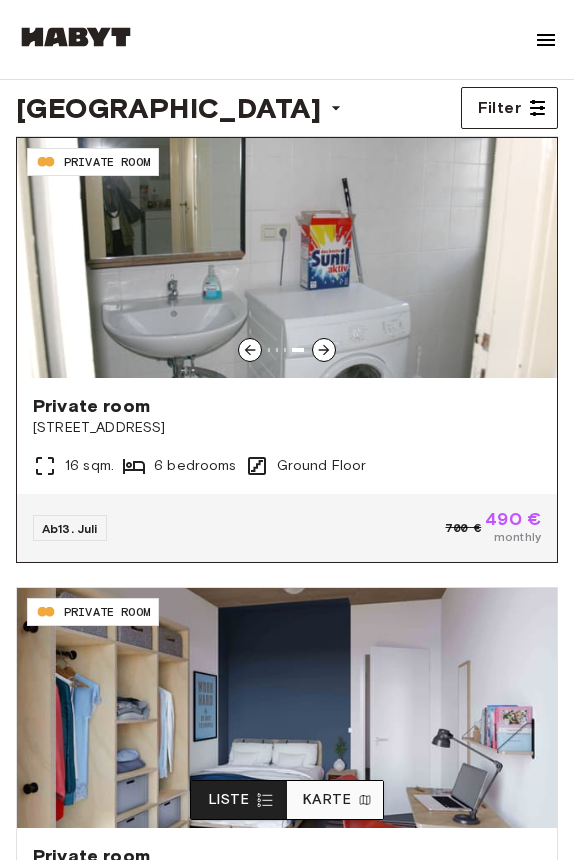 click at bounding box center [287, 258] 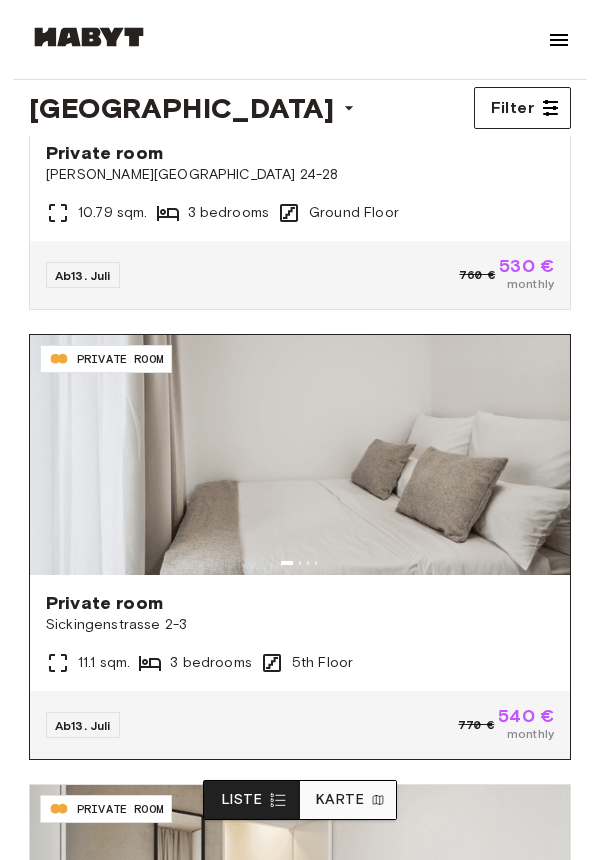 scroll, scrollTop: 1154, scrollLeft: 0, axis: vertical 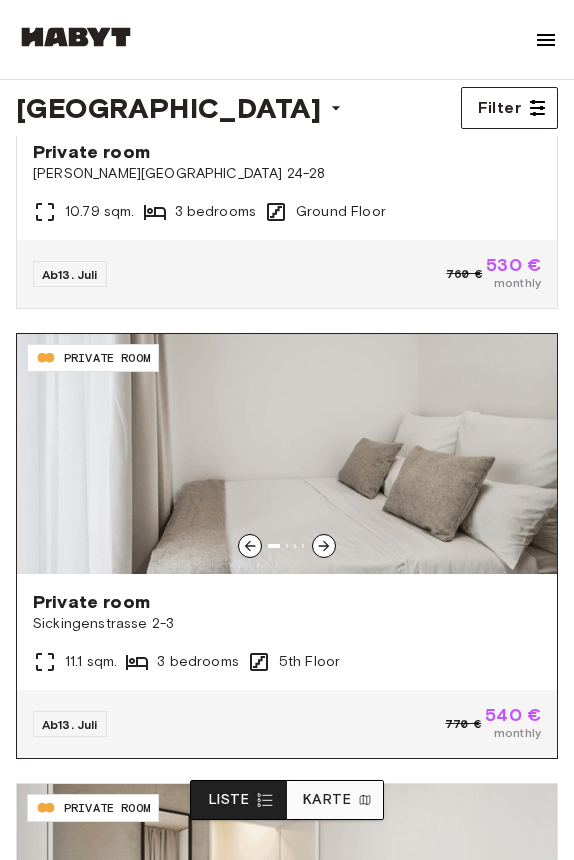 click 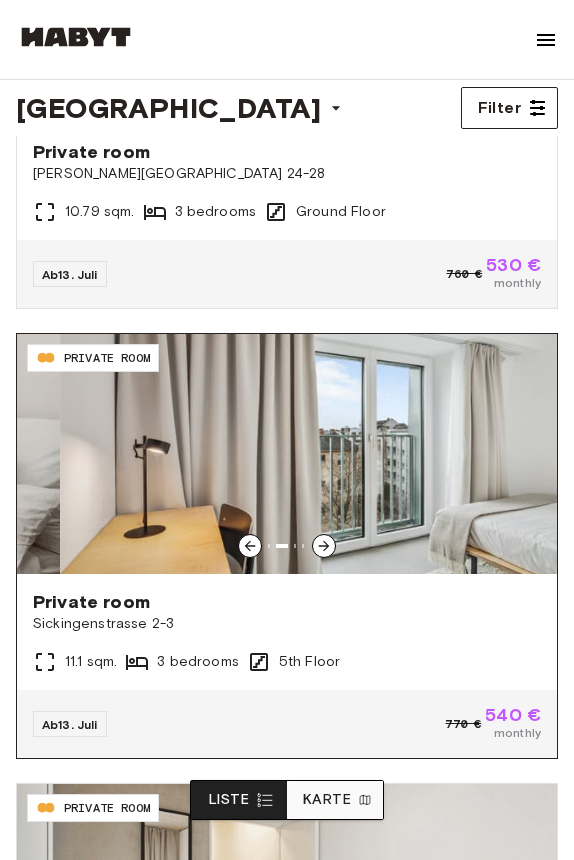 click 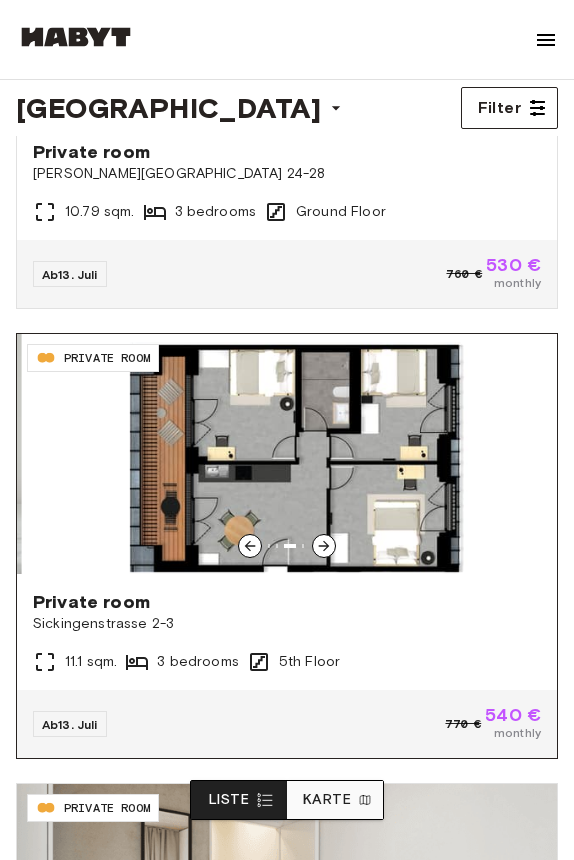 click 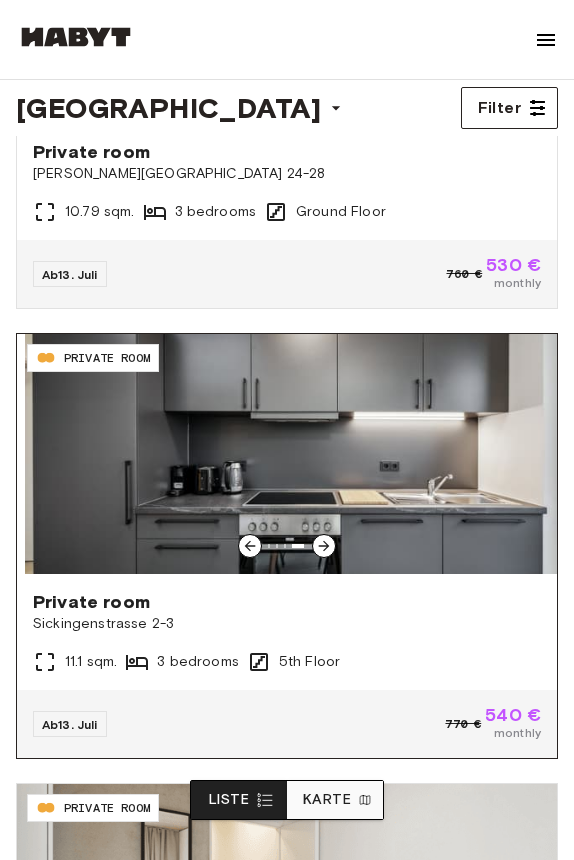 click 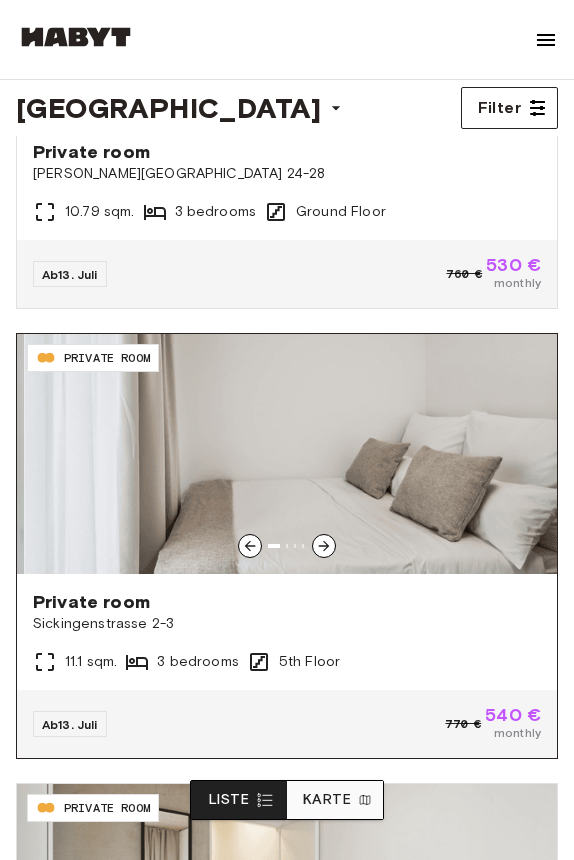 click at bounding box center [294, 454] 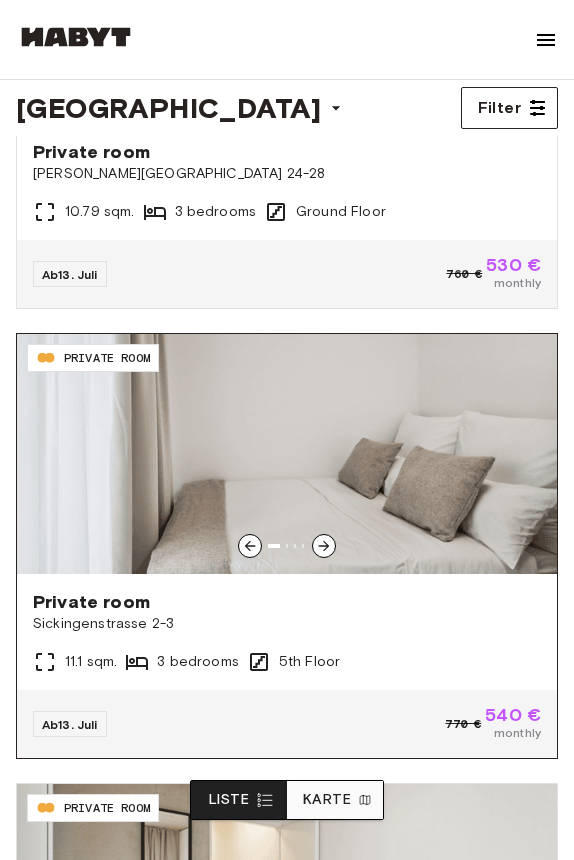 click at bounding box center [287, 454] 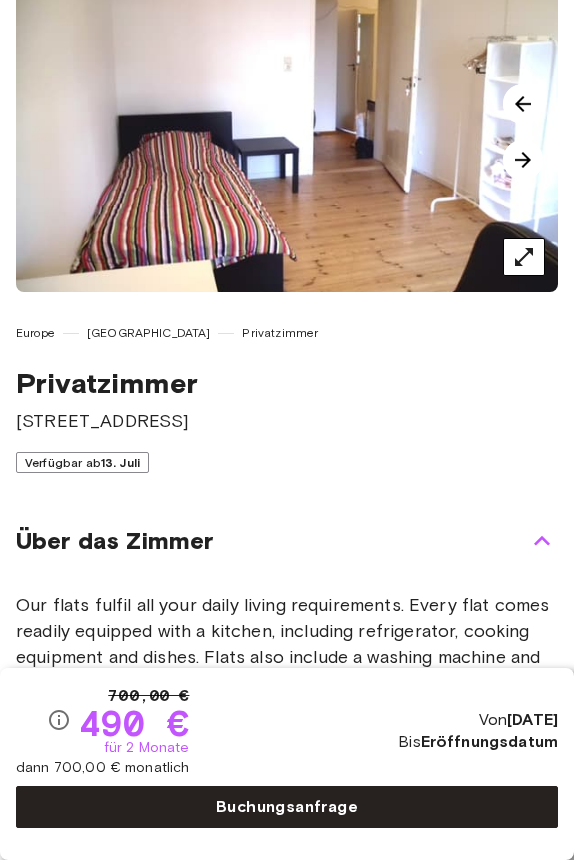 scroll, scrollTop: 0, scrollLeft: 0, axis: both 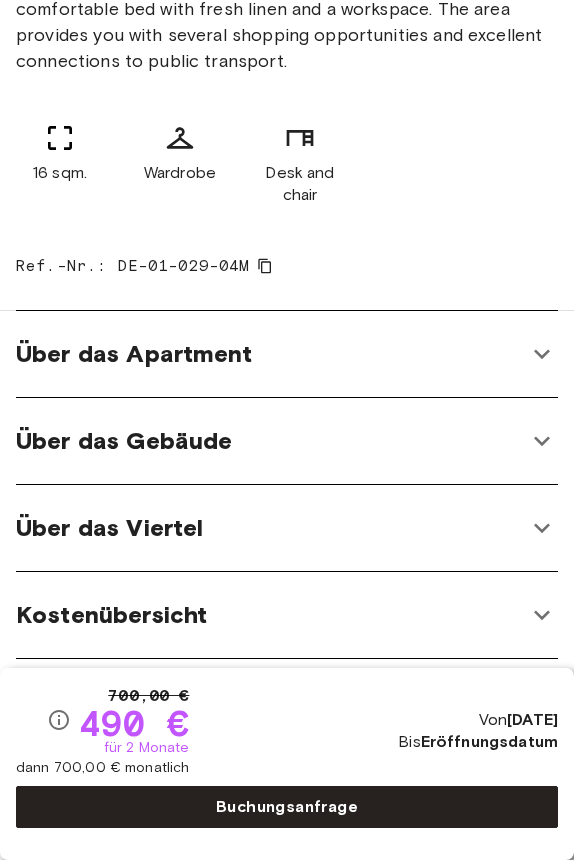 click on "Über das Apartment" at bounding box center [287, 354] 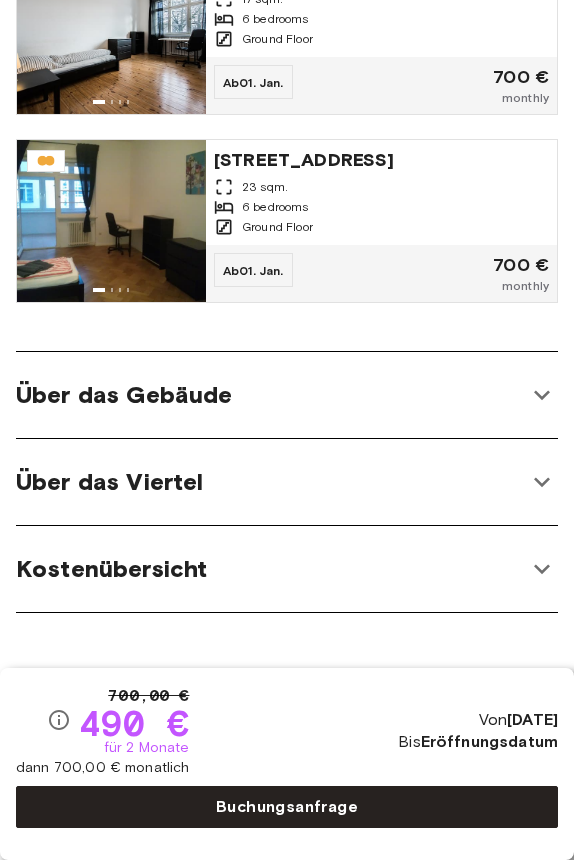 scroll, scrollTop: 2366, scrollLeft: 0, axis: vertical 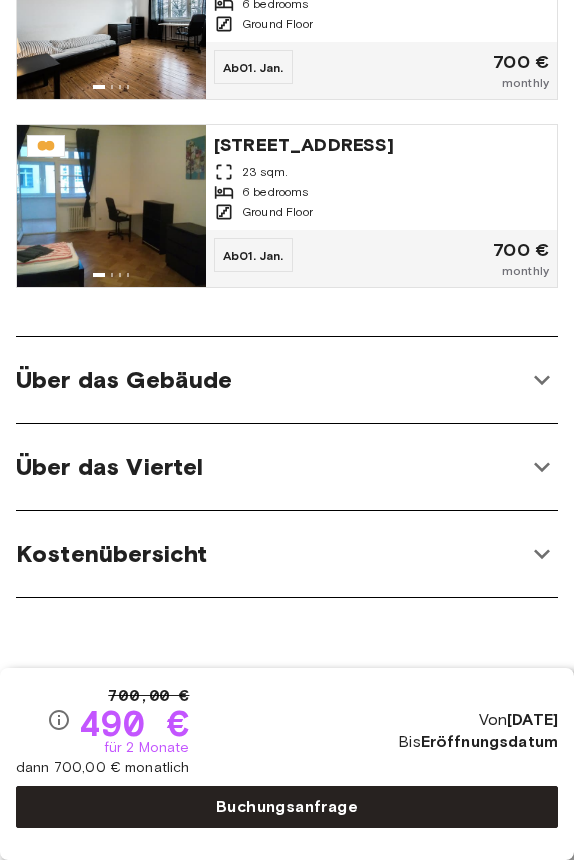 click on "Über das Gebäude" at bounding box center [124, 380] 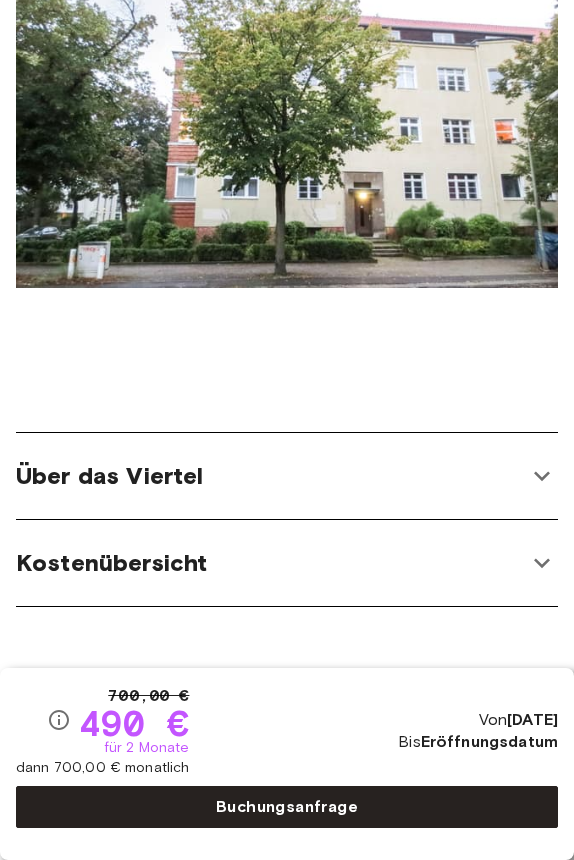 scroll, scrollTop: 2874, scrollLeft: 0, axis: vertical 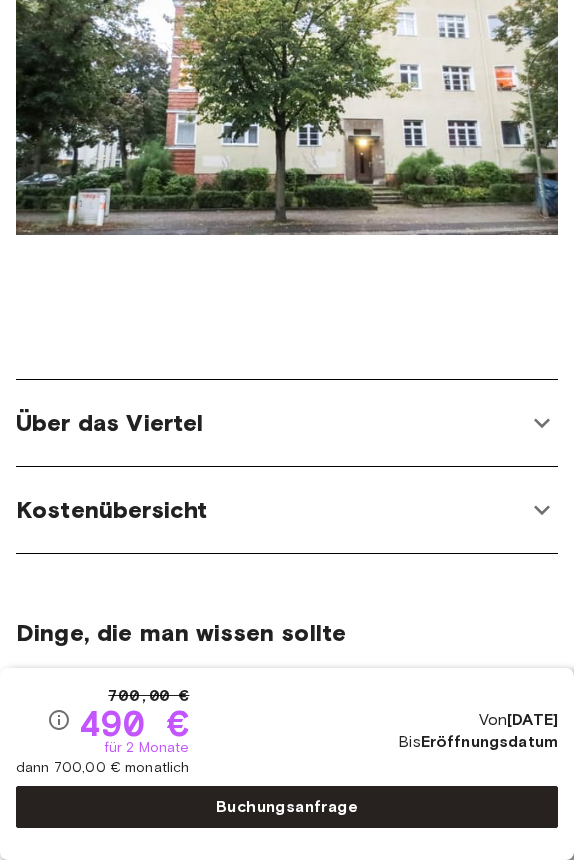 click on "Über das Viertel" at bounding box center (109, 423) 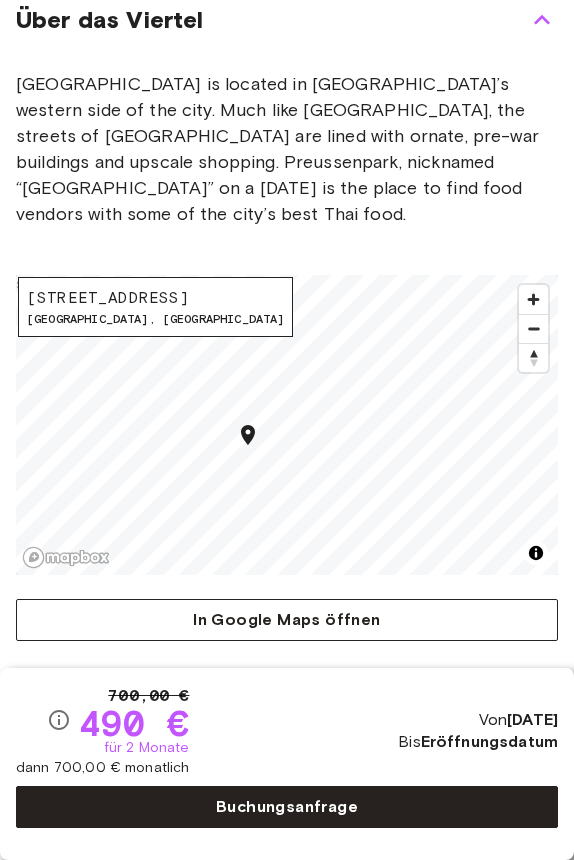 scroll, scrollTop: 3460, scrollLeft: 0, axis: vertical 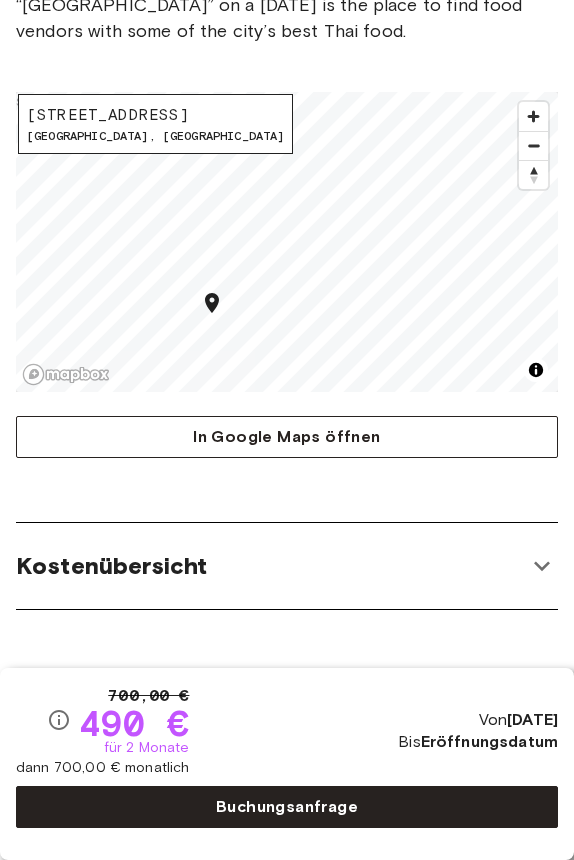 click on "Kostenübersicht" at bounding box center (111, 566) 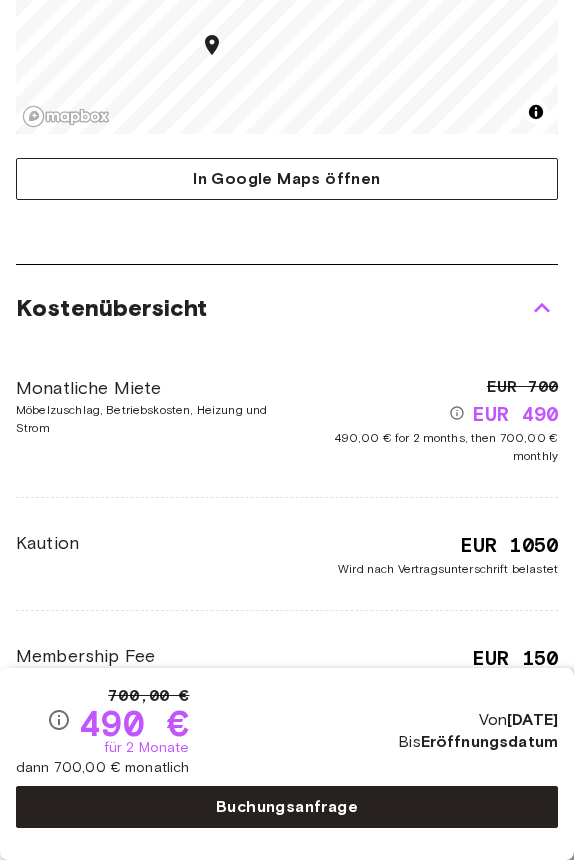 scroll, scrollTop: 3816, scrollLeft: 0, axis: vertical 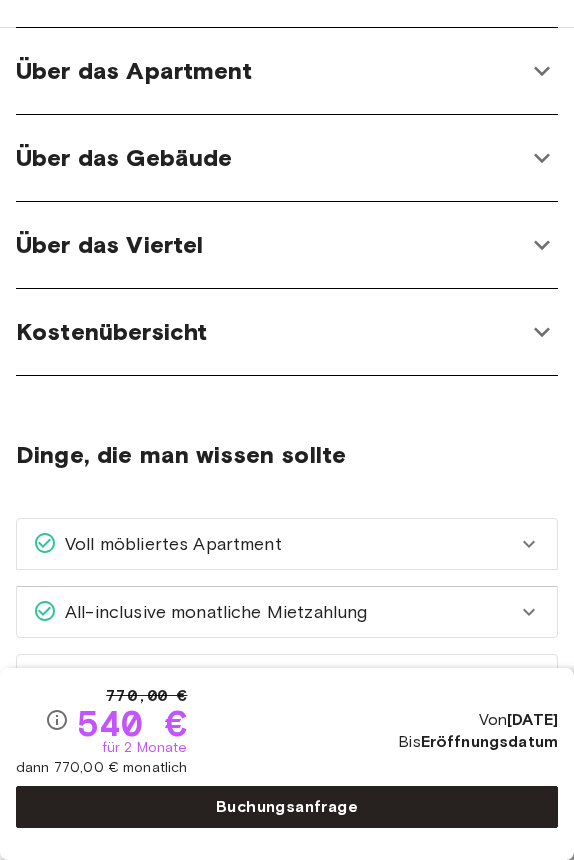 click on "Kostenübersicht" at bounding box center [111, 332] 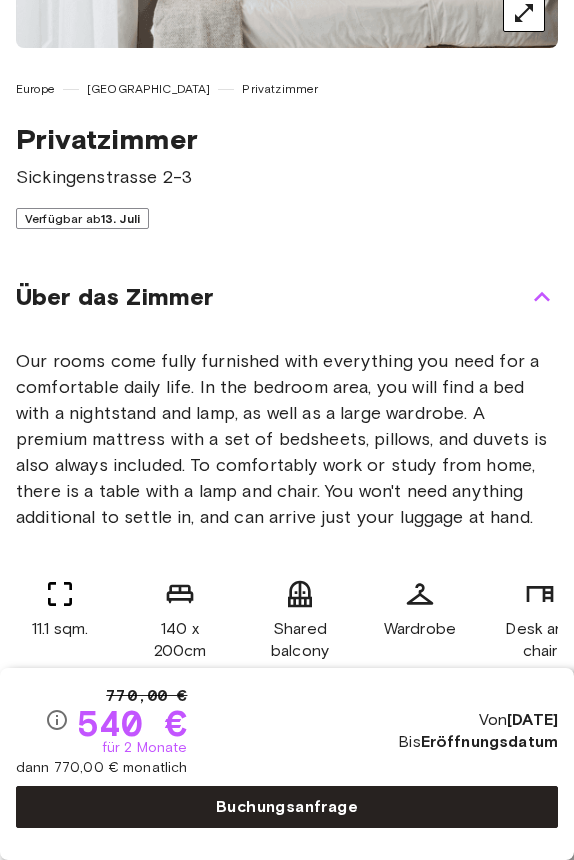 scroll, scrollTop: 393, scrollLeft: 0, axis: vertical 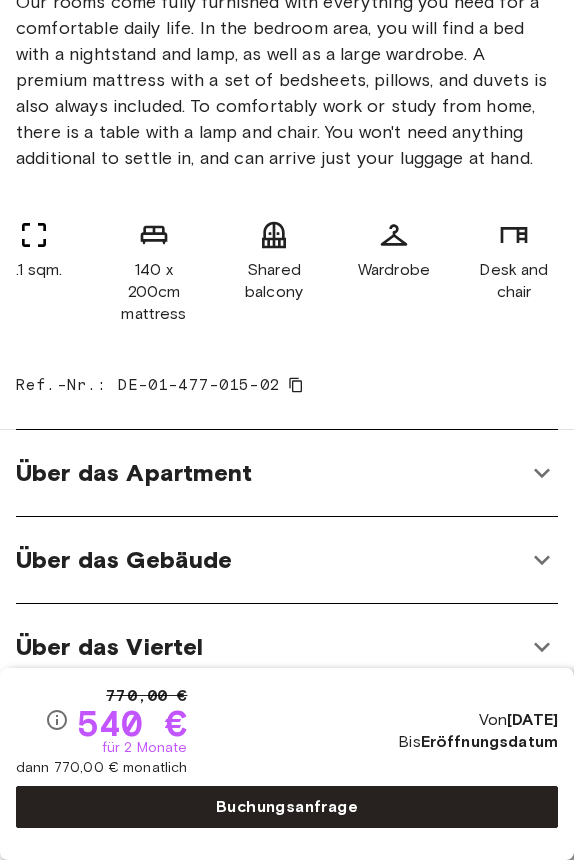 click on "Über das Apartment" at bounding box center [134, 473] 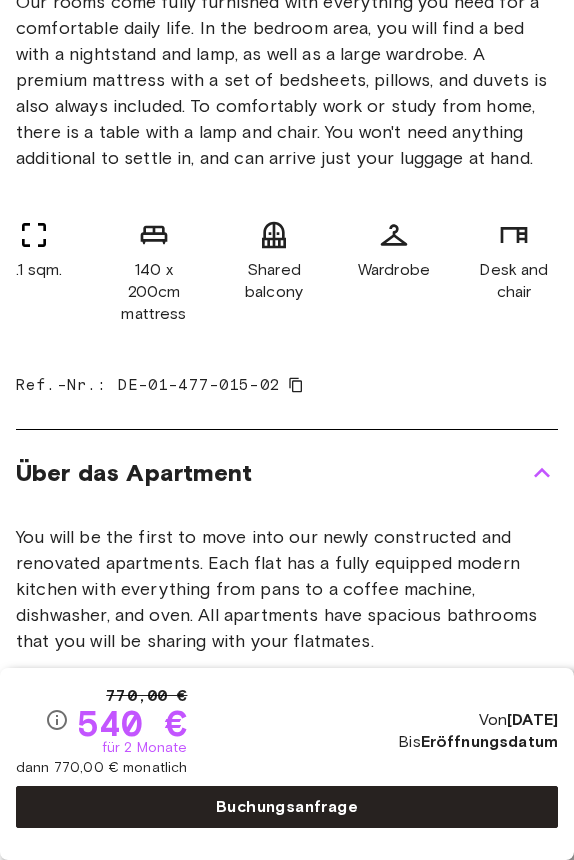 scroll, scrollTop: 930, scrollLeft: 0, axis: vertical 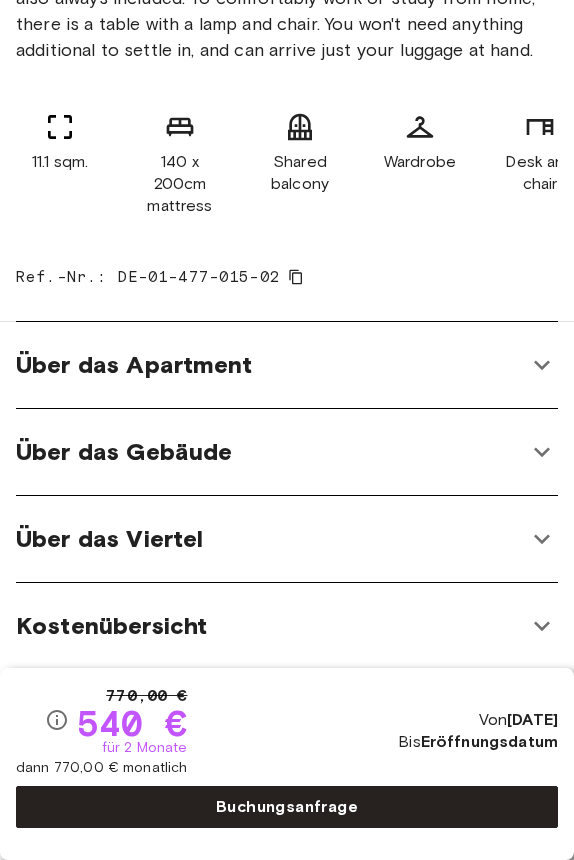 click on "Über das Viertel" at bounding box center [109, 539] 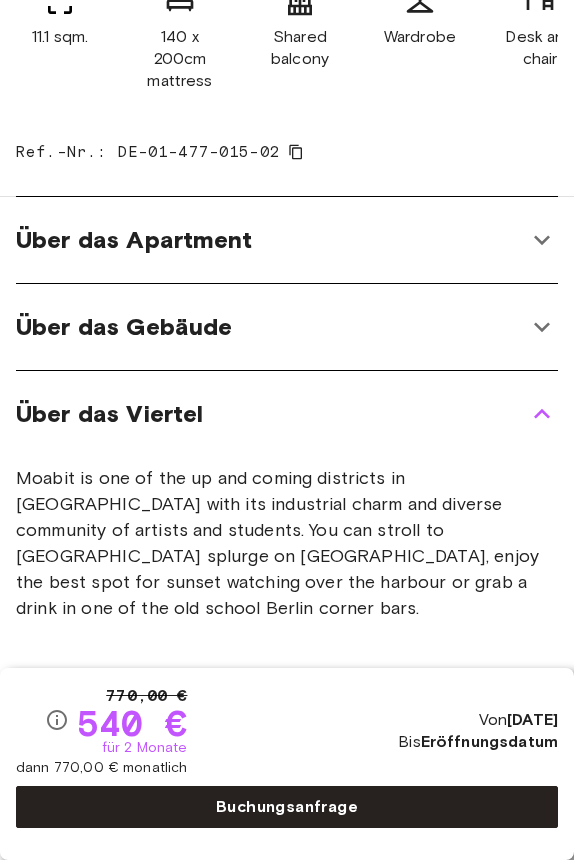 scroll, scrollTop: 973, scrollLeft: 0, axis: vertical 